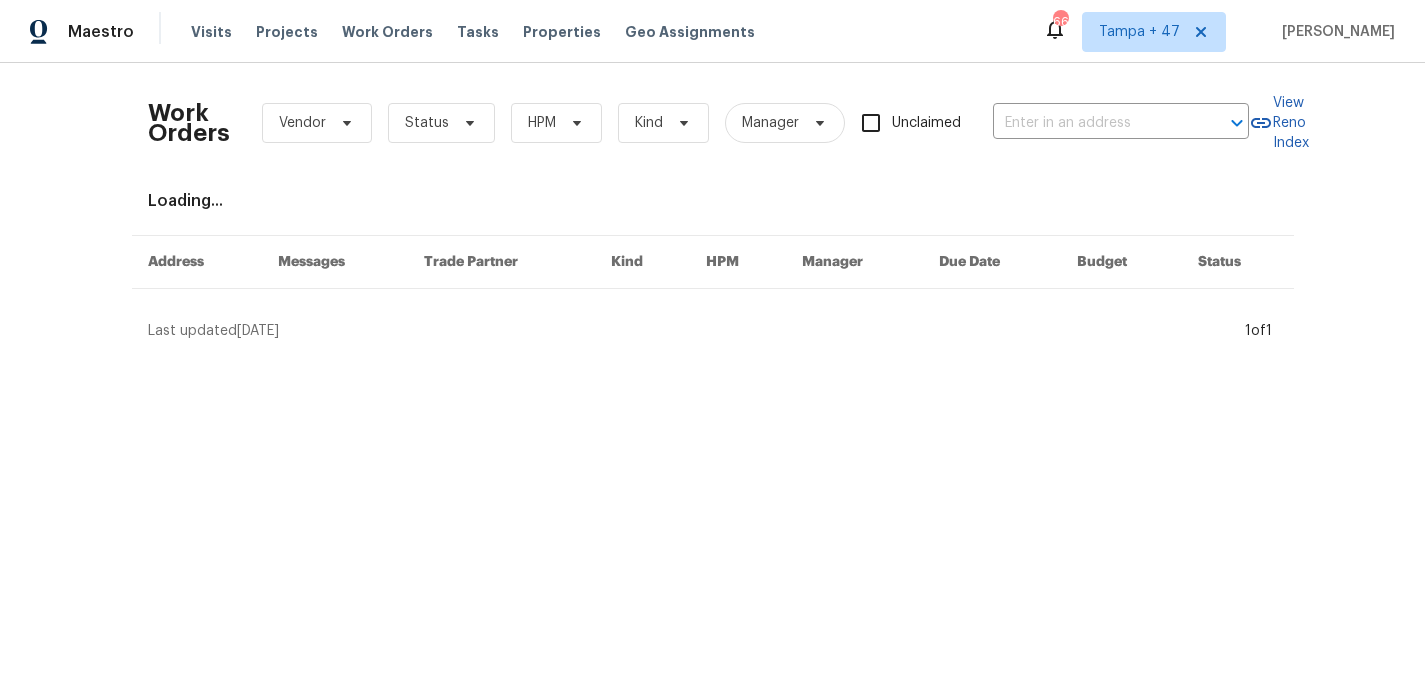 scroll, scrollTop: 0, scrollLeft: 0, axis: both 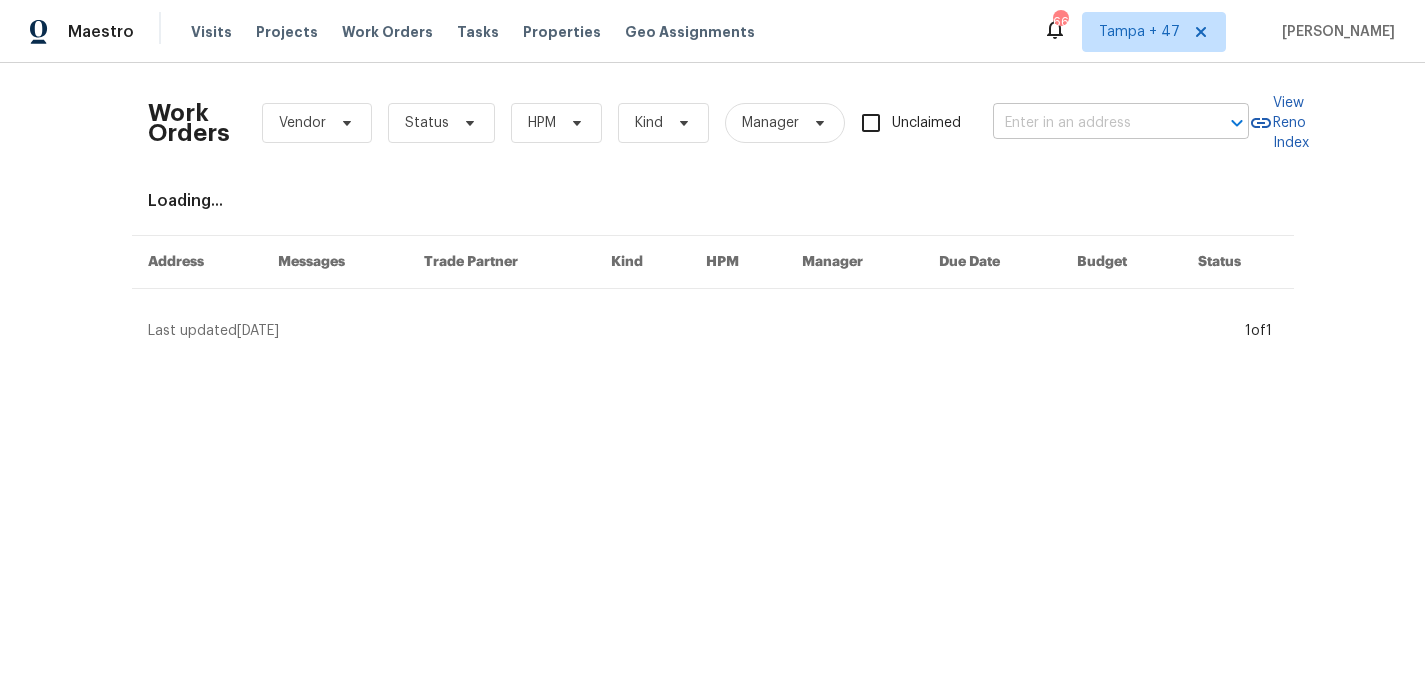 click at bounding box center (1093, 123) 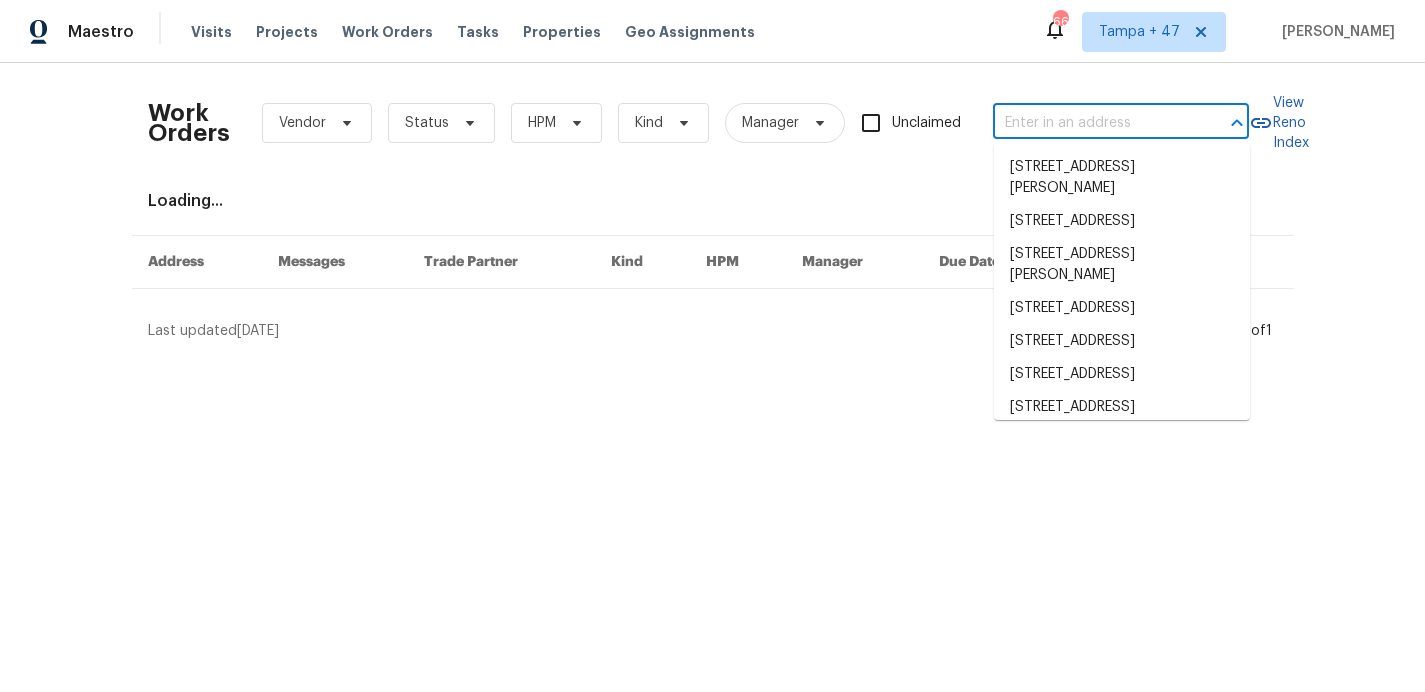paste on "[STREET_ADDRESS][PERSON_NAME]" 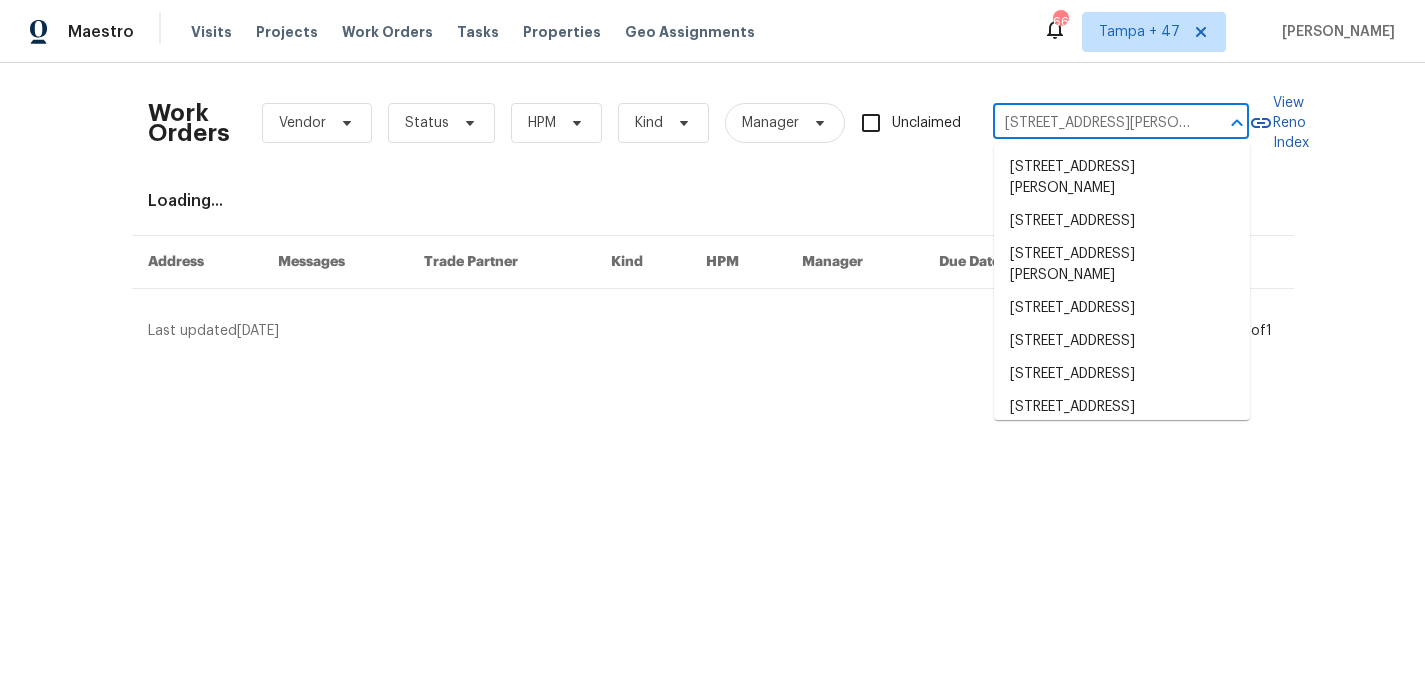 scroll, scrollTop: 0, scrollLeft: 38, axis: horizontal 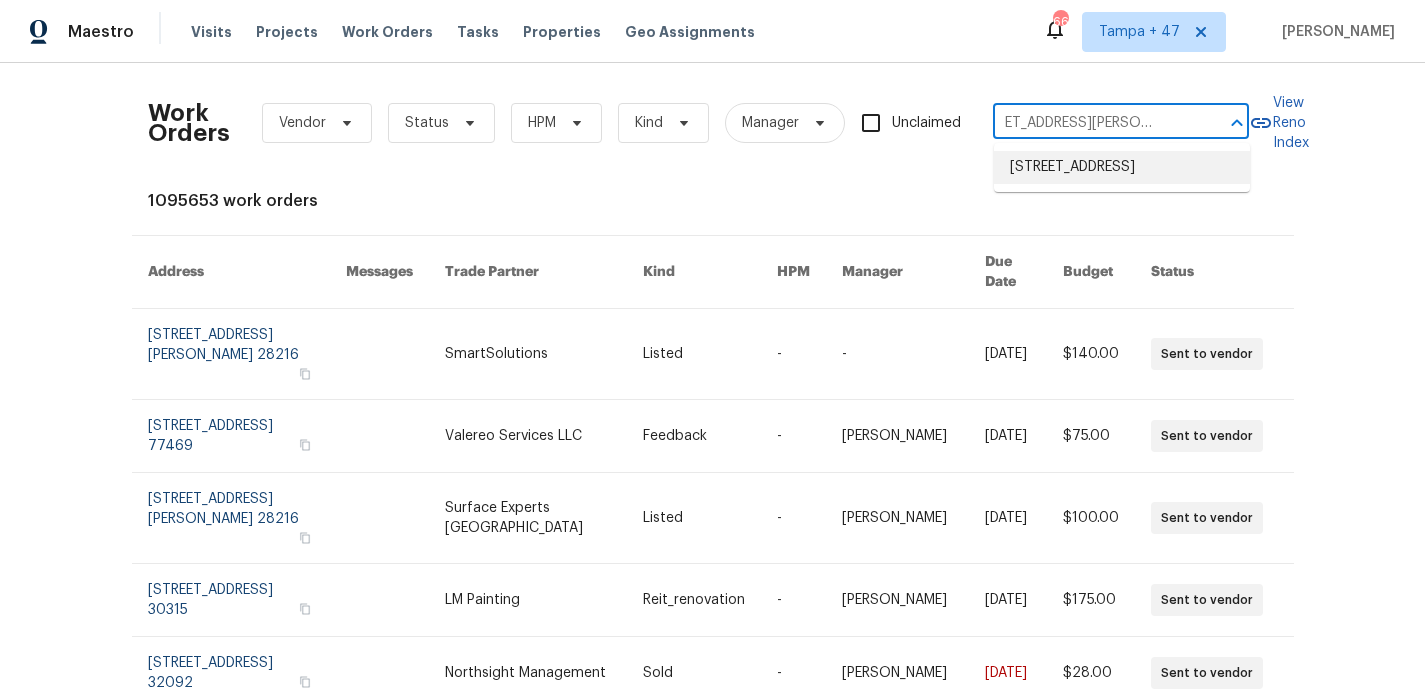 click on "[STREET_ADDRESS]" at bounding box center [1122, 167] 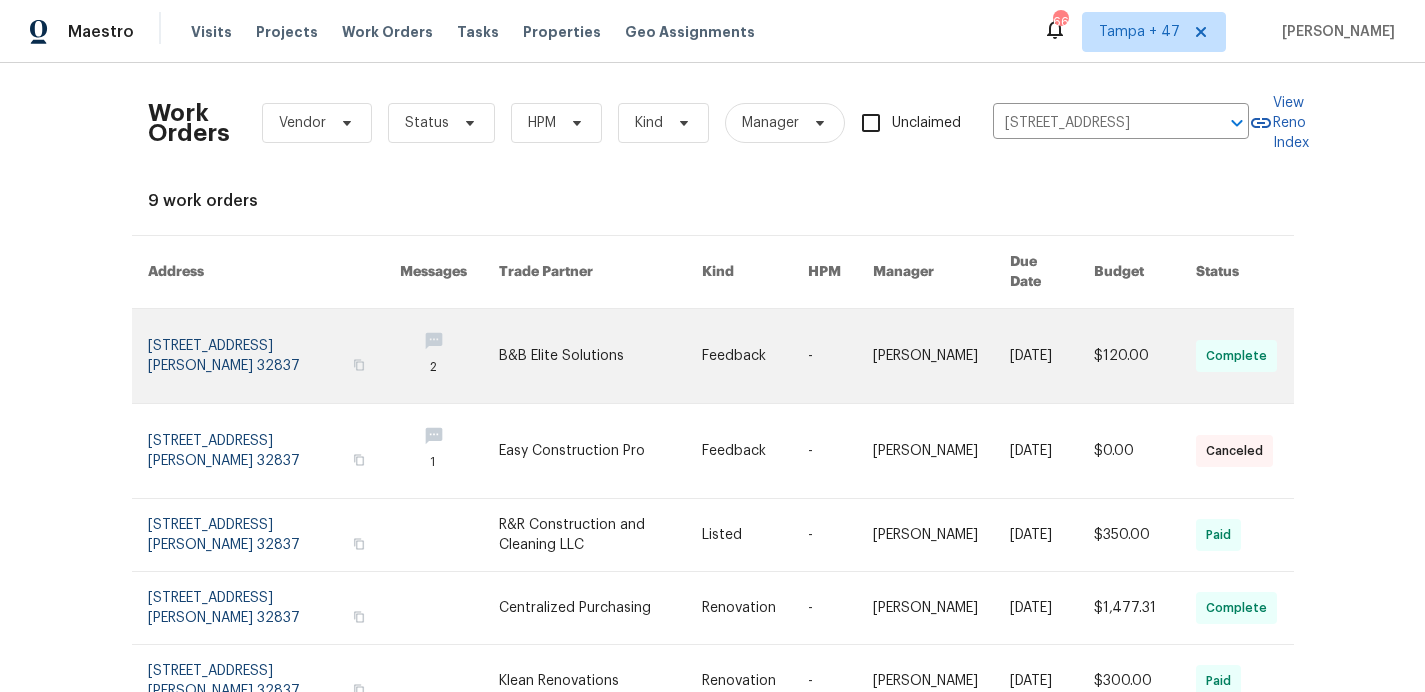 click at bounding box center [274, 356] 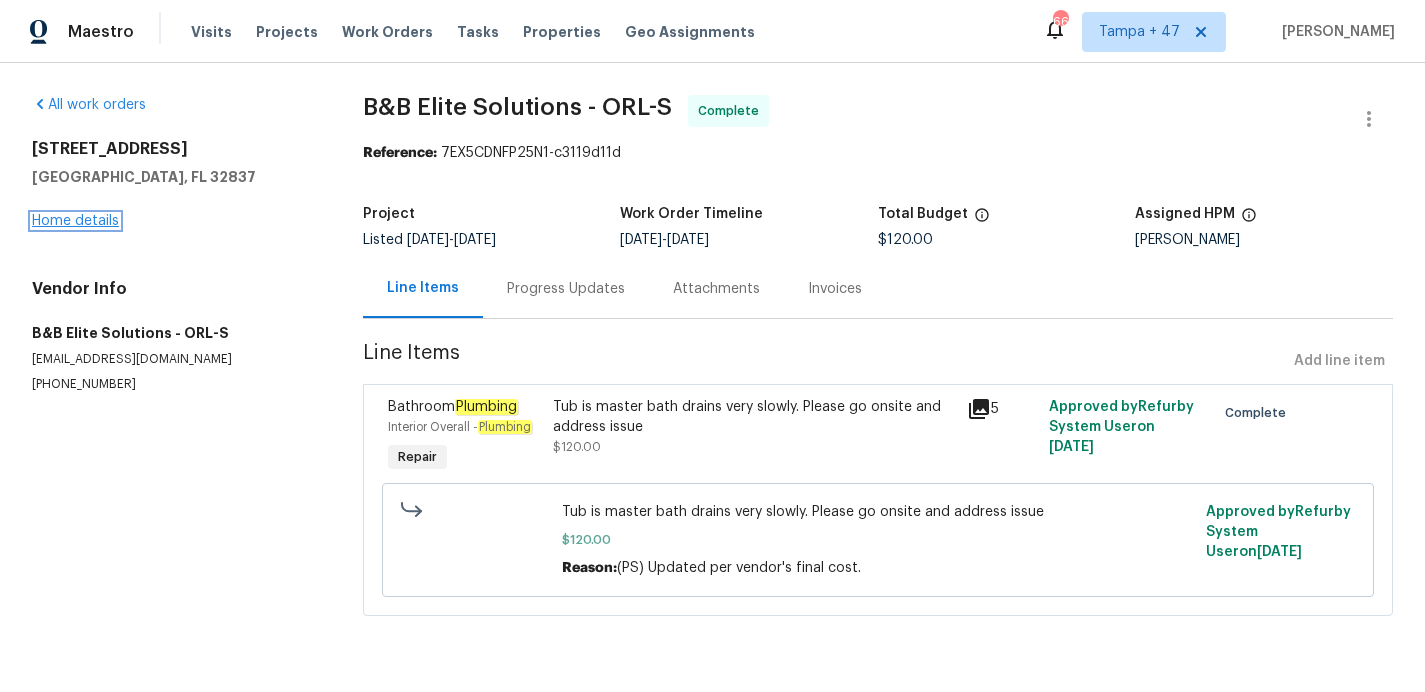 click on "Home details" at bounding box center [75, 221] 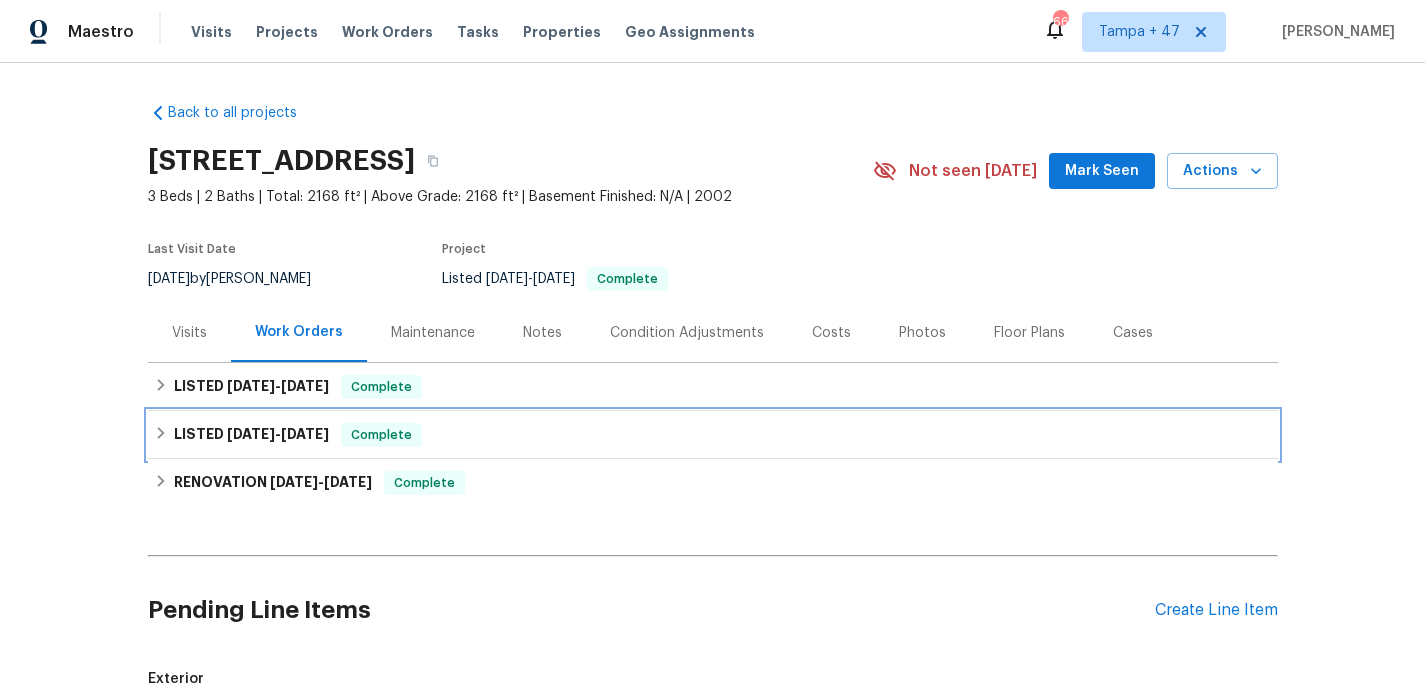 click on "LISTED   [DATE]  -  [DATE] Complete" at bounding box center (713, 435) 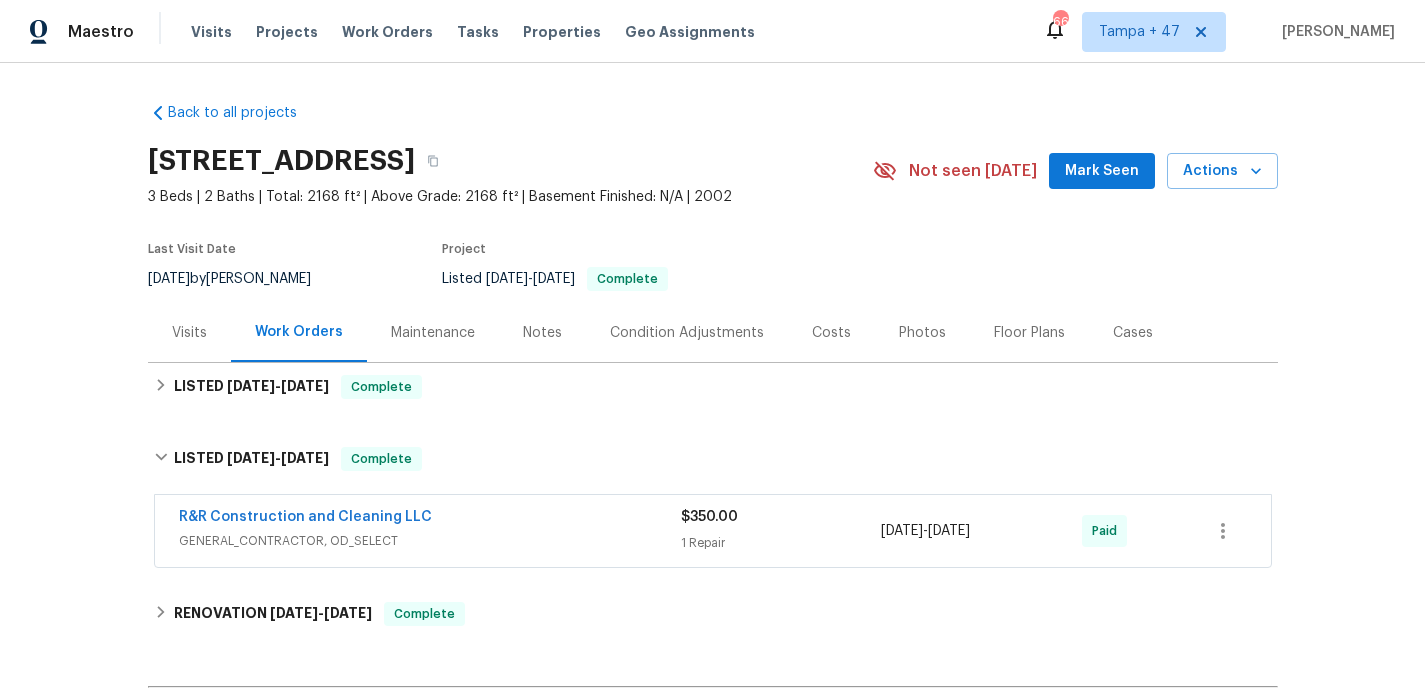 click on "GENERAL_CONTRACTOR, OD_SELECT" at bounding box center (430, 541) 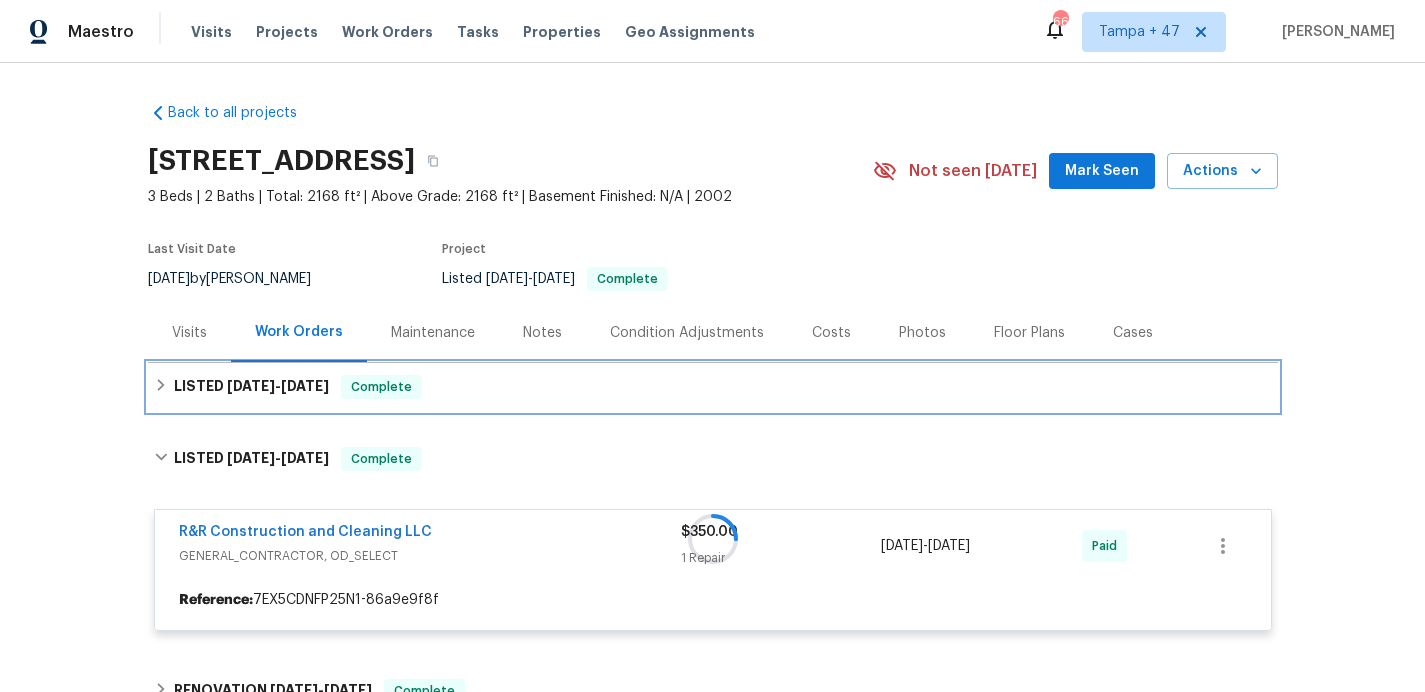 click on "LISTED   [DATE]  -  [DATE] Complete" at bounding box center [713, 387] 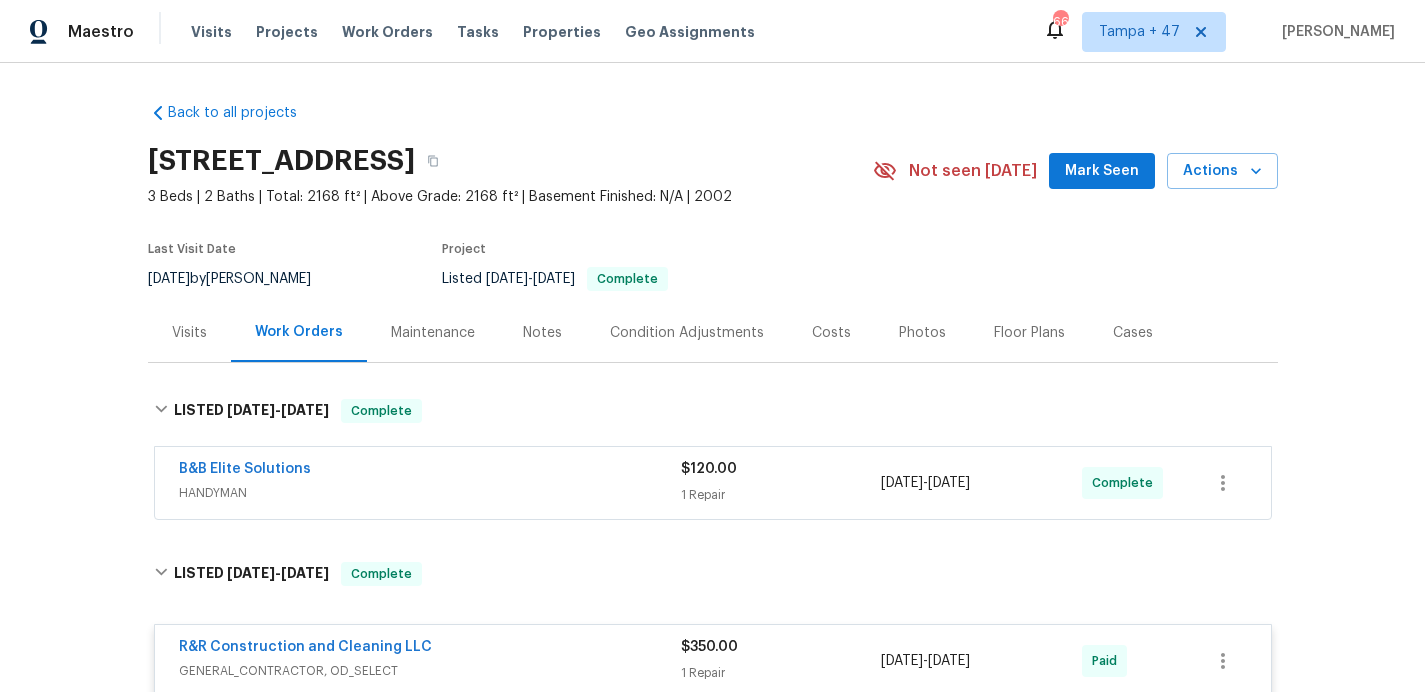 click on "HANDYMAN" at bounding box center (430, 493) 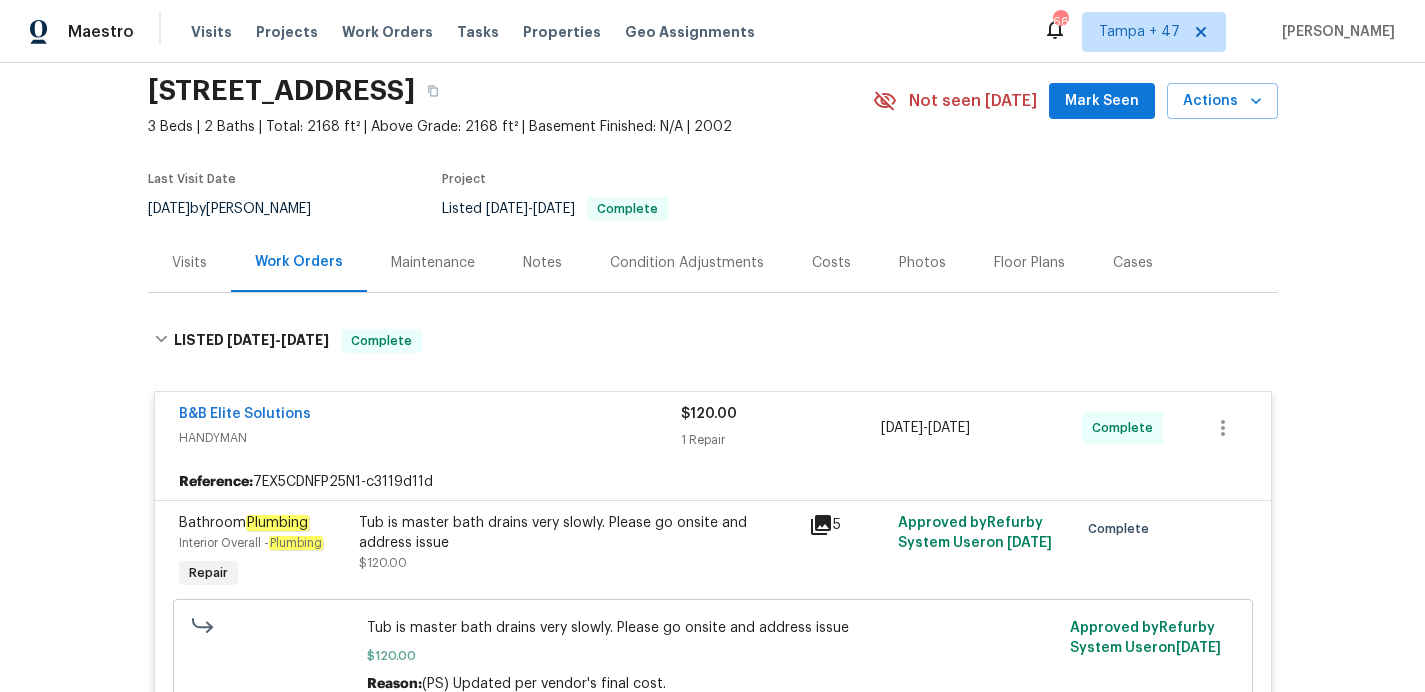 scroll, scrollTop: 0, scrollLeft: 0, axis: both 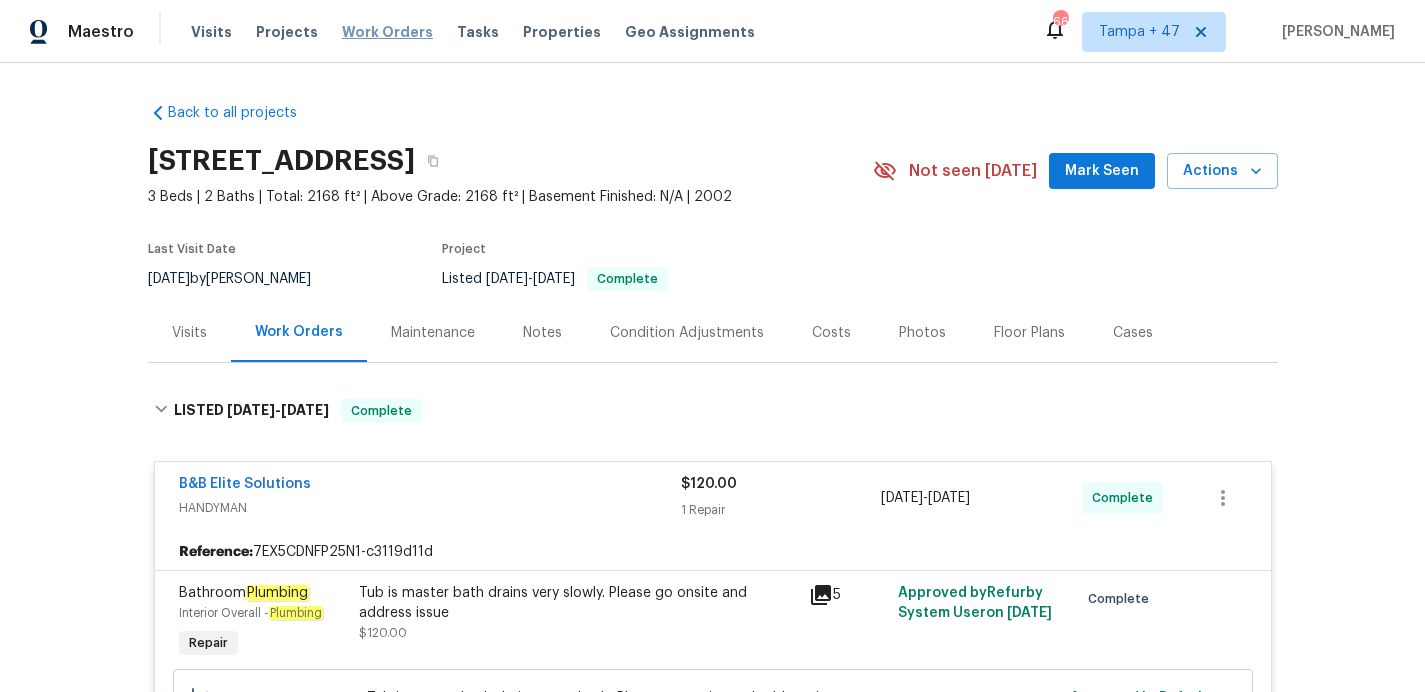 click on "Work Orders" at bounding box center (387, 32) 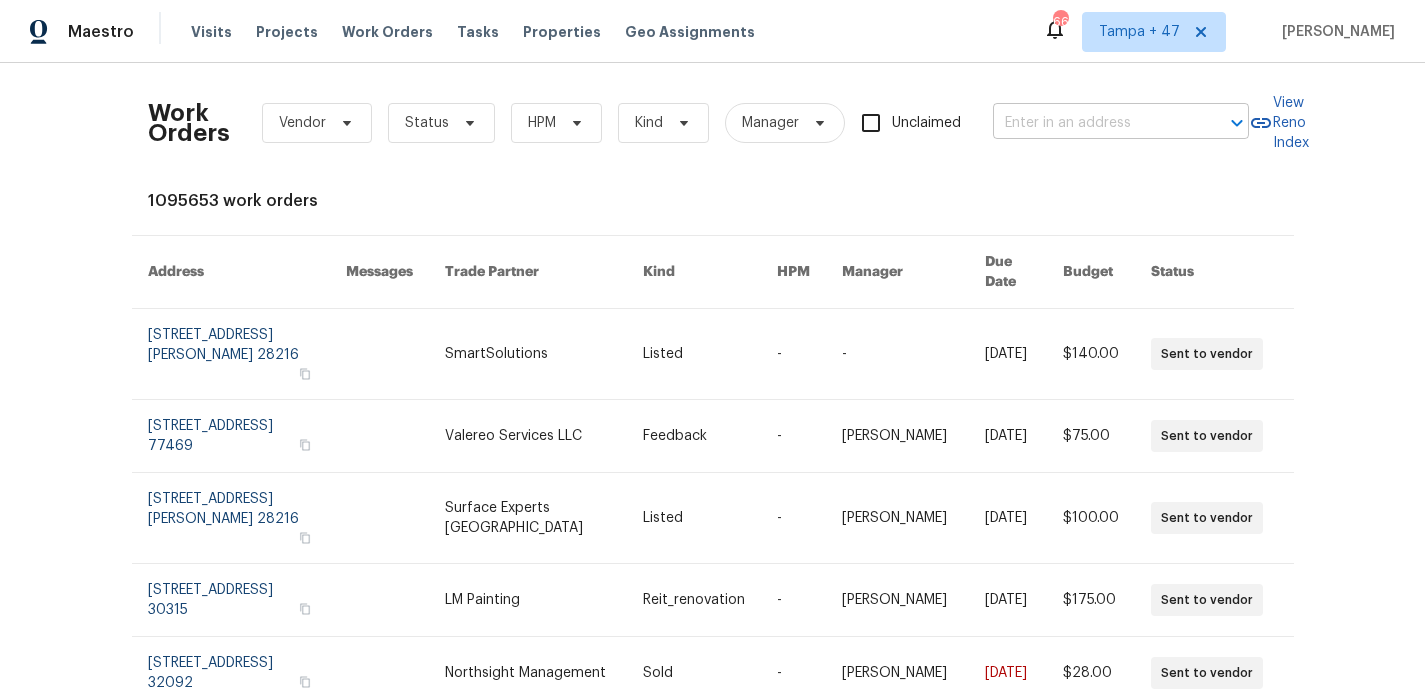 click at bounding box center (1093, 123) 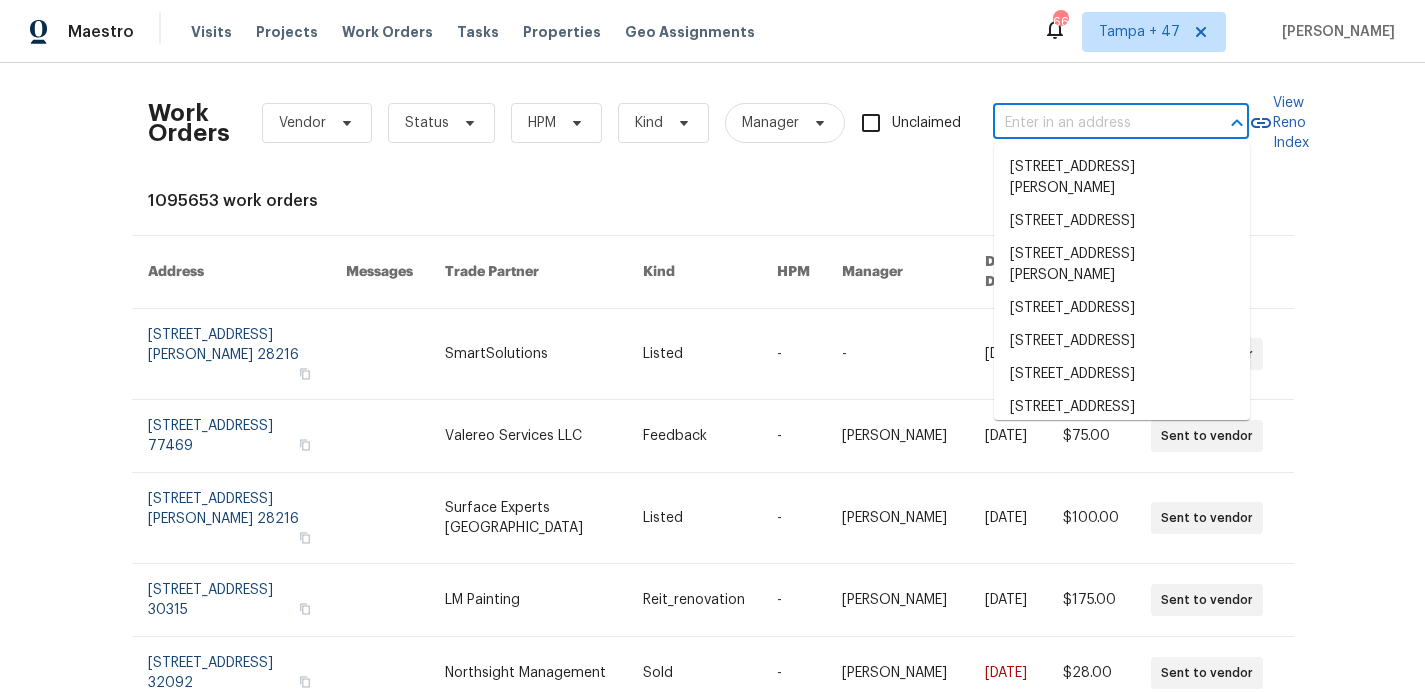 paste on "[STREET_ADDRESS]" 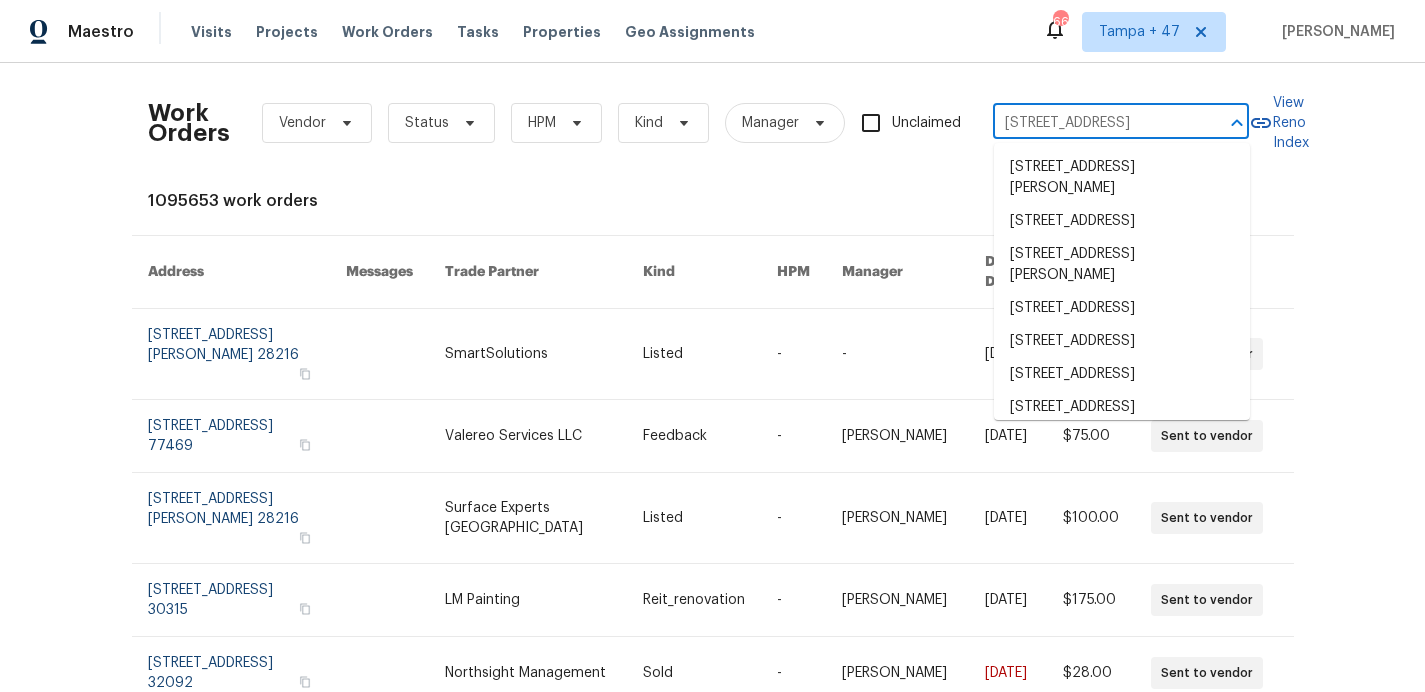 scroll, scrollTop: 0, scrollLeft: 48, axis: horizontal 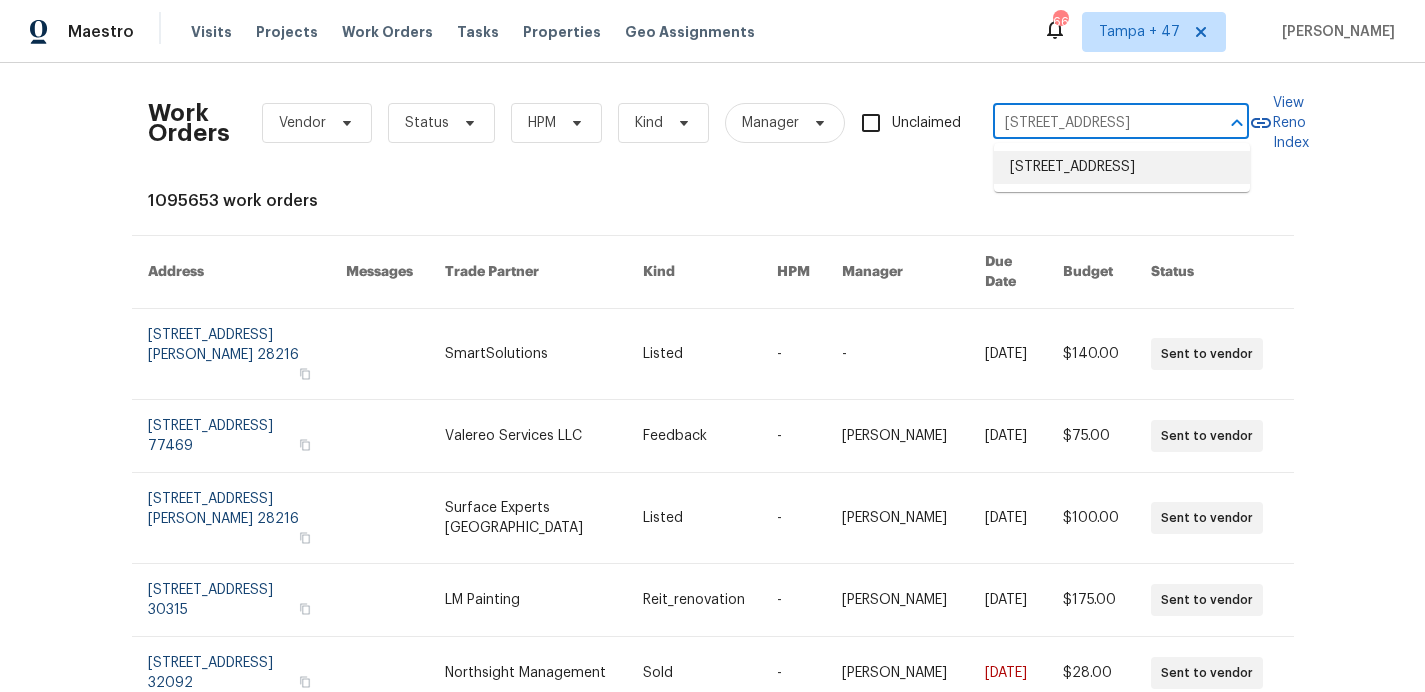 click on "[STREET_ADDRESS]" at bounding box center [1122, 167] 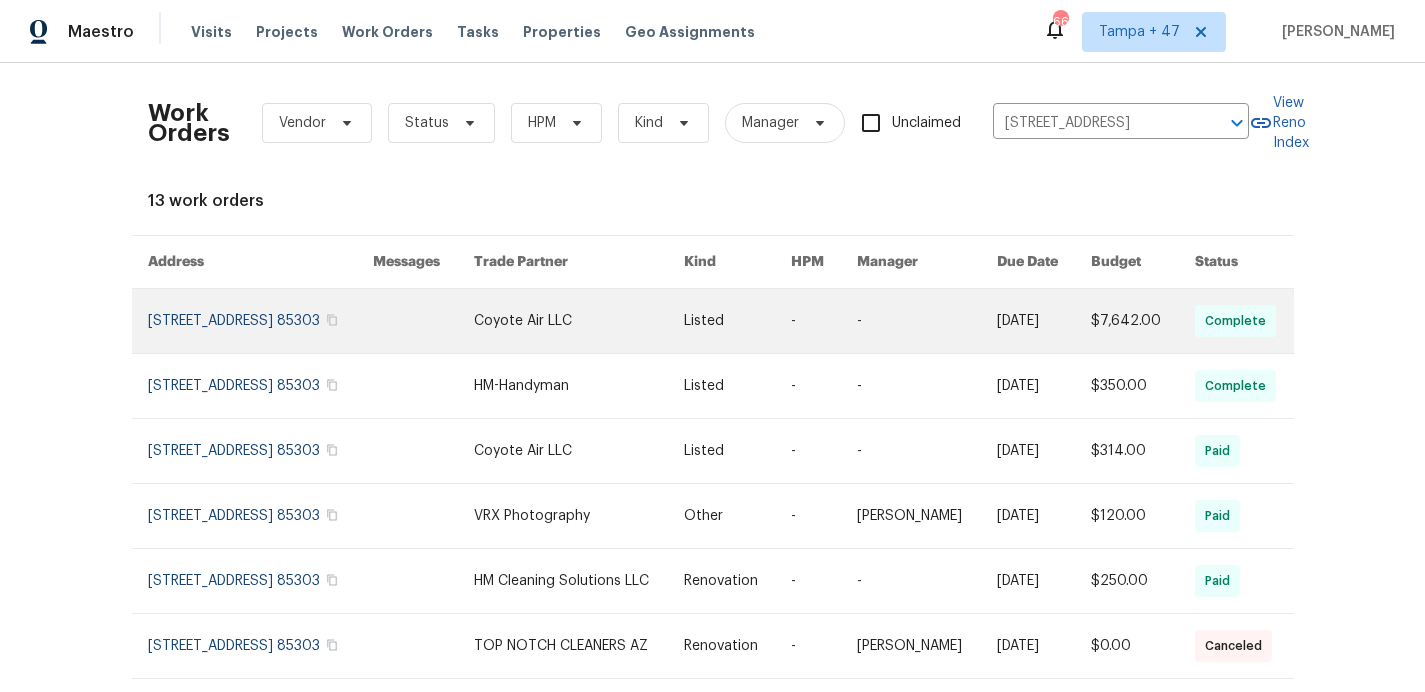 click at bounding box center [260, 321] 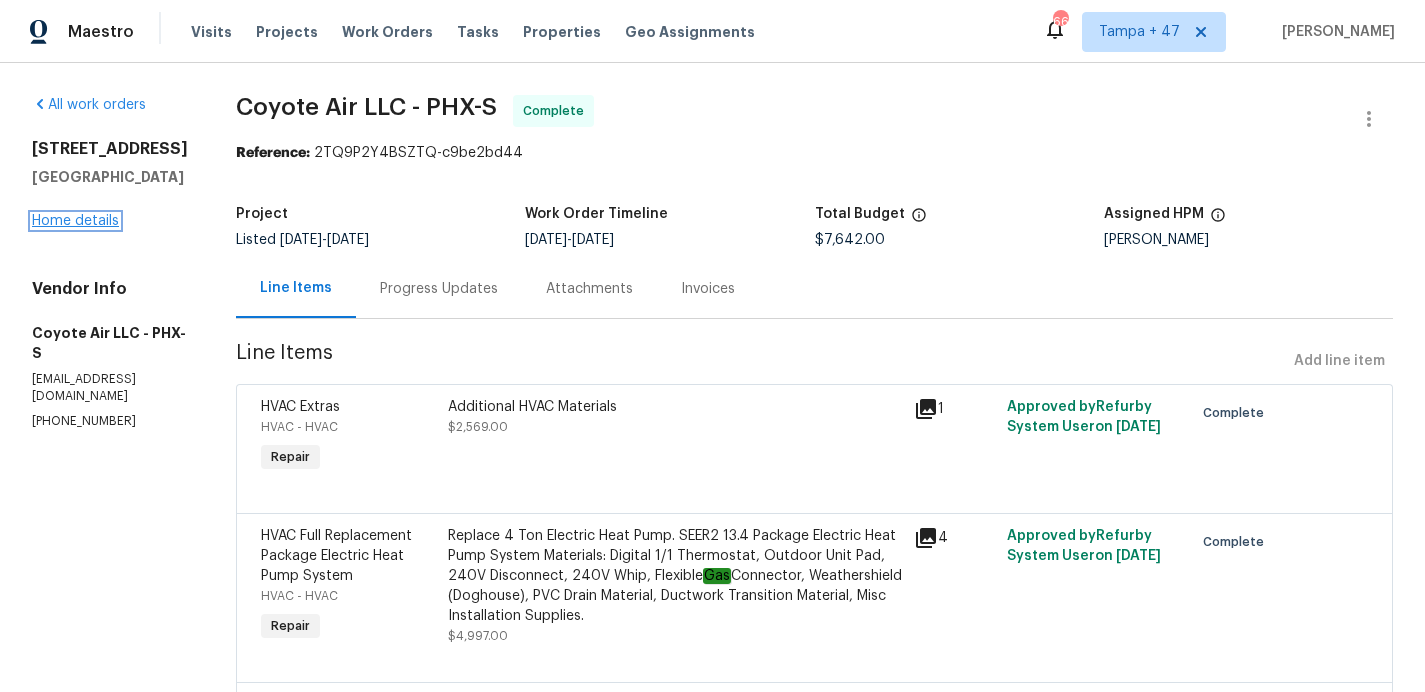 click on "Home details" at bounding box center (75, 221) 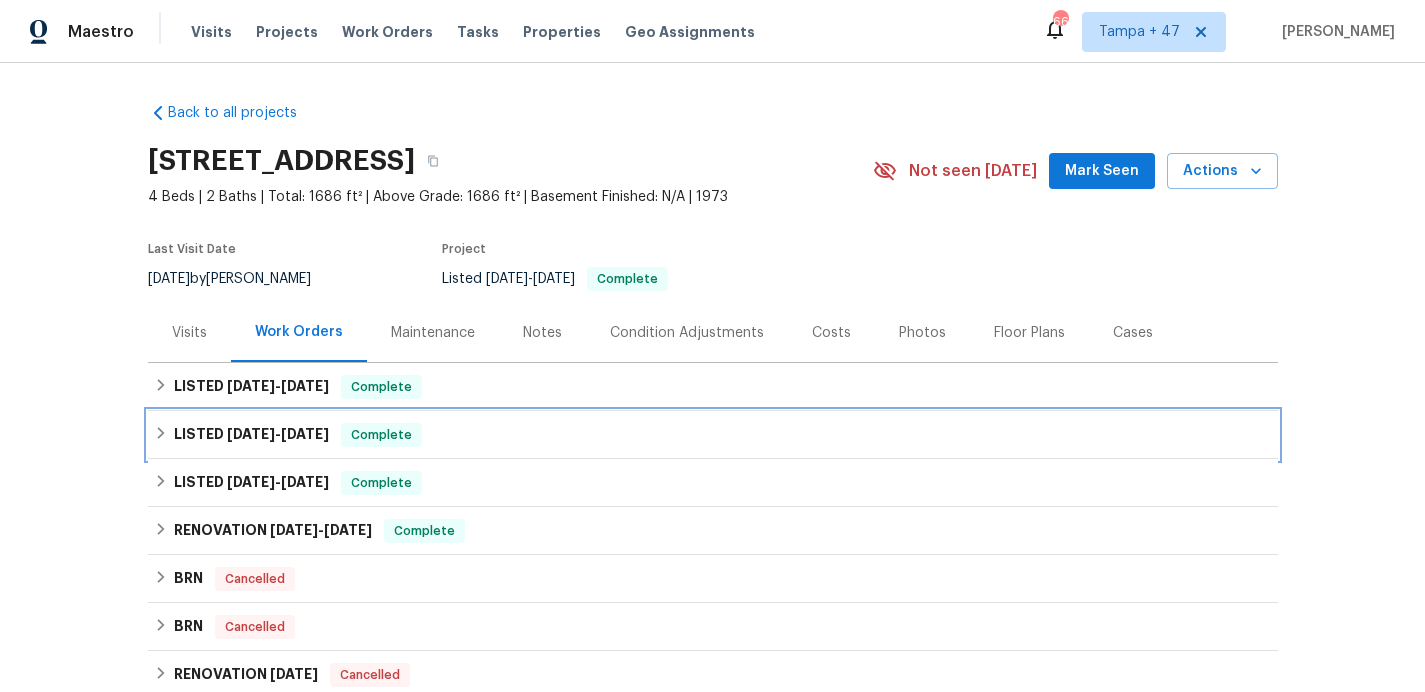 click on "LISTED   [DATE]  -  [DATE] Complete" at bounding box center (713, 435) 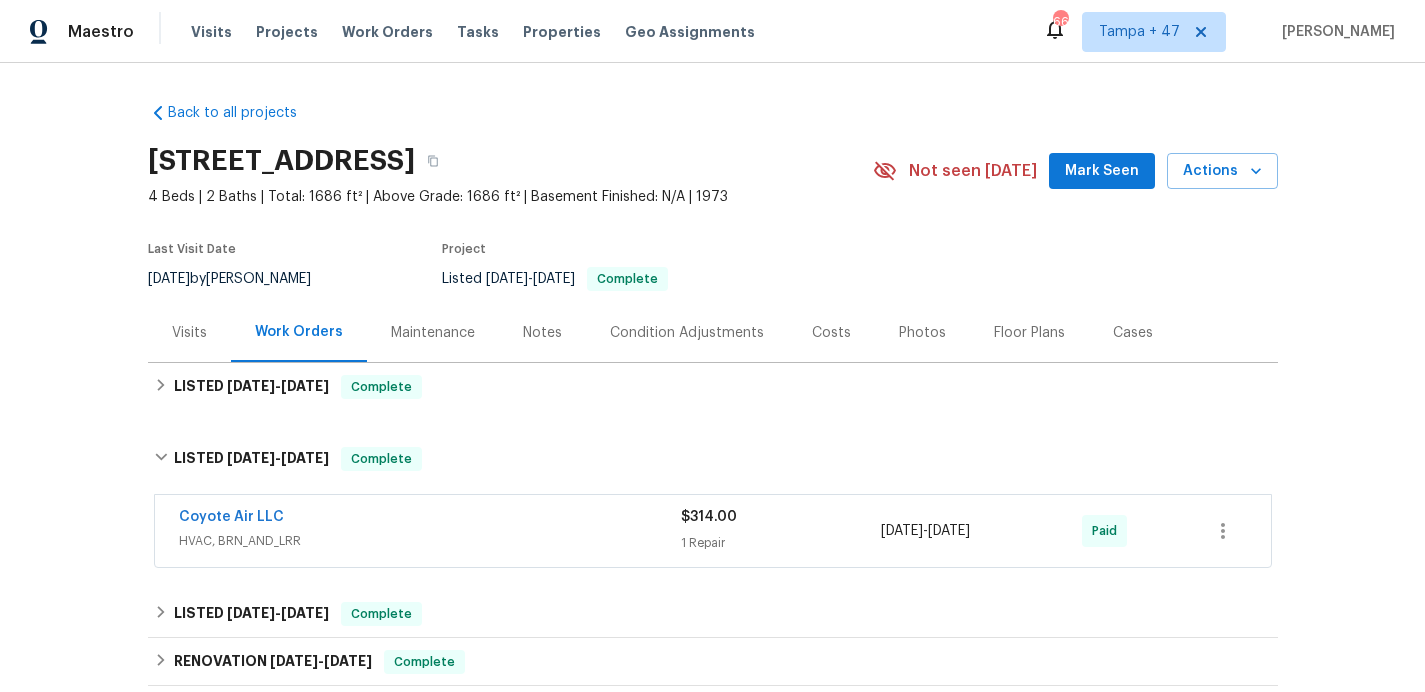 click on "Coyote Air LLC" at bounding box center (430, 519) 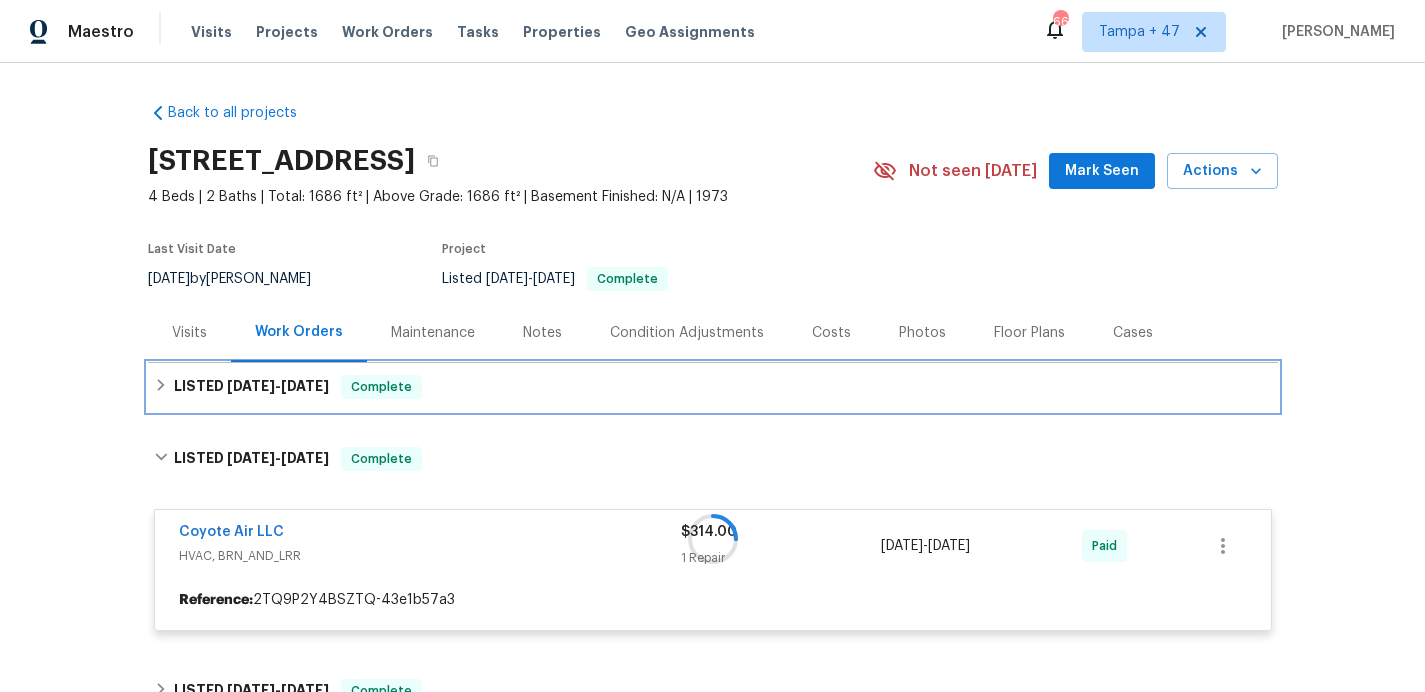 click on "LISTED   [DATE]  -  [DATE] Complete" at bounding box center (713, 387) 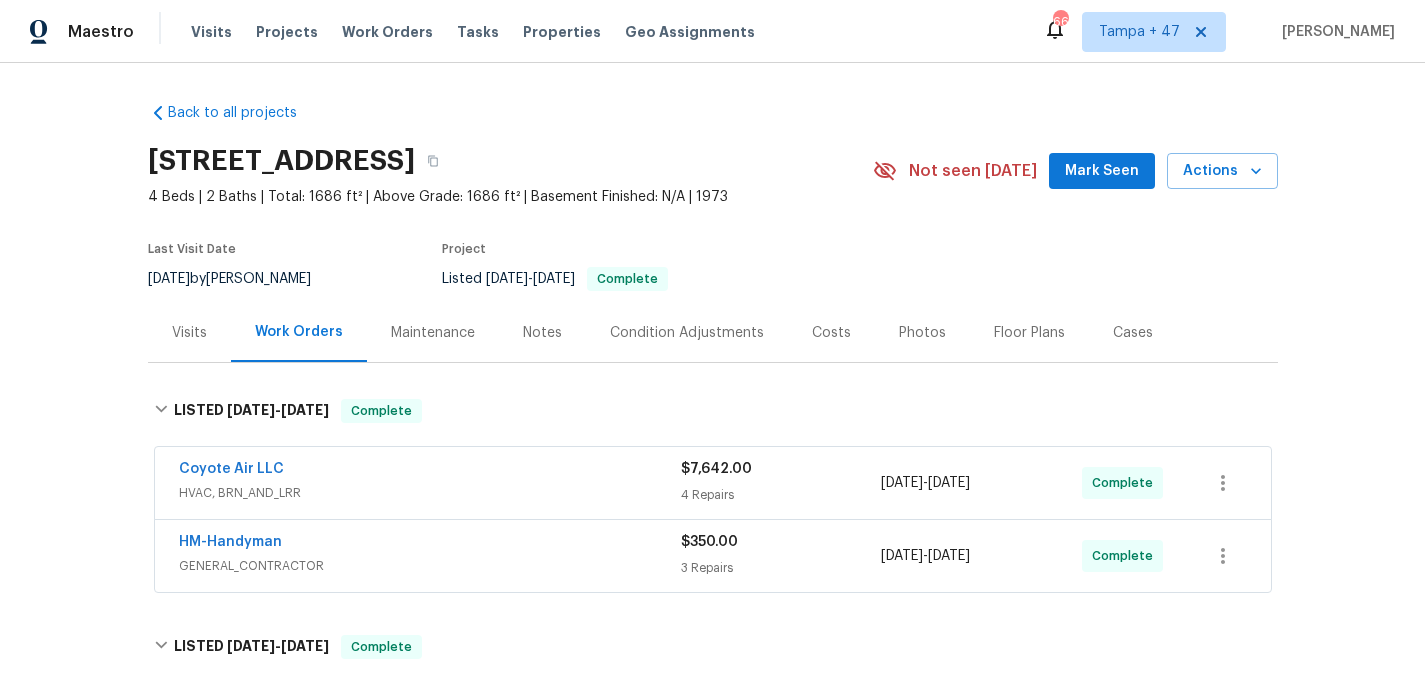 click on "GENERAL_CONTRACTOR" at bounding box center (430, 566) 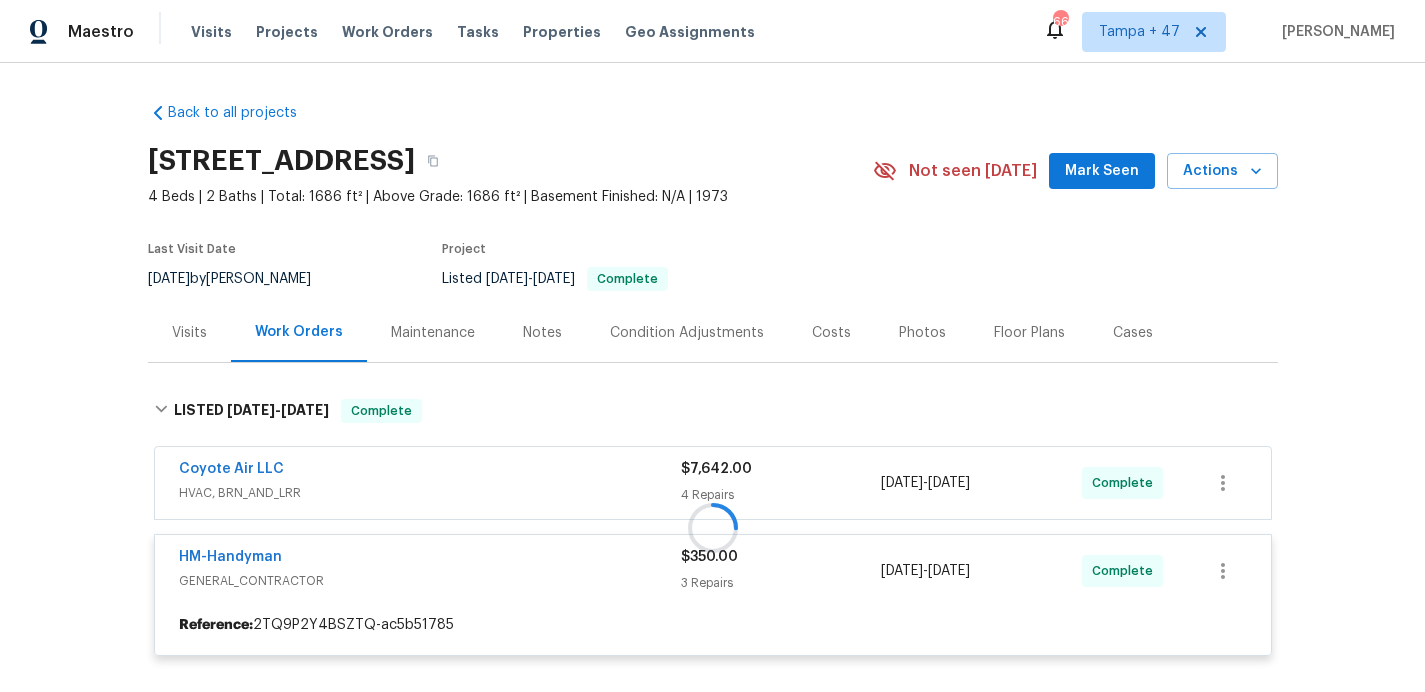 click at bounding box center (713, 527) 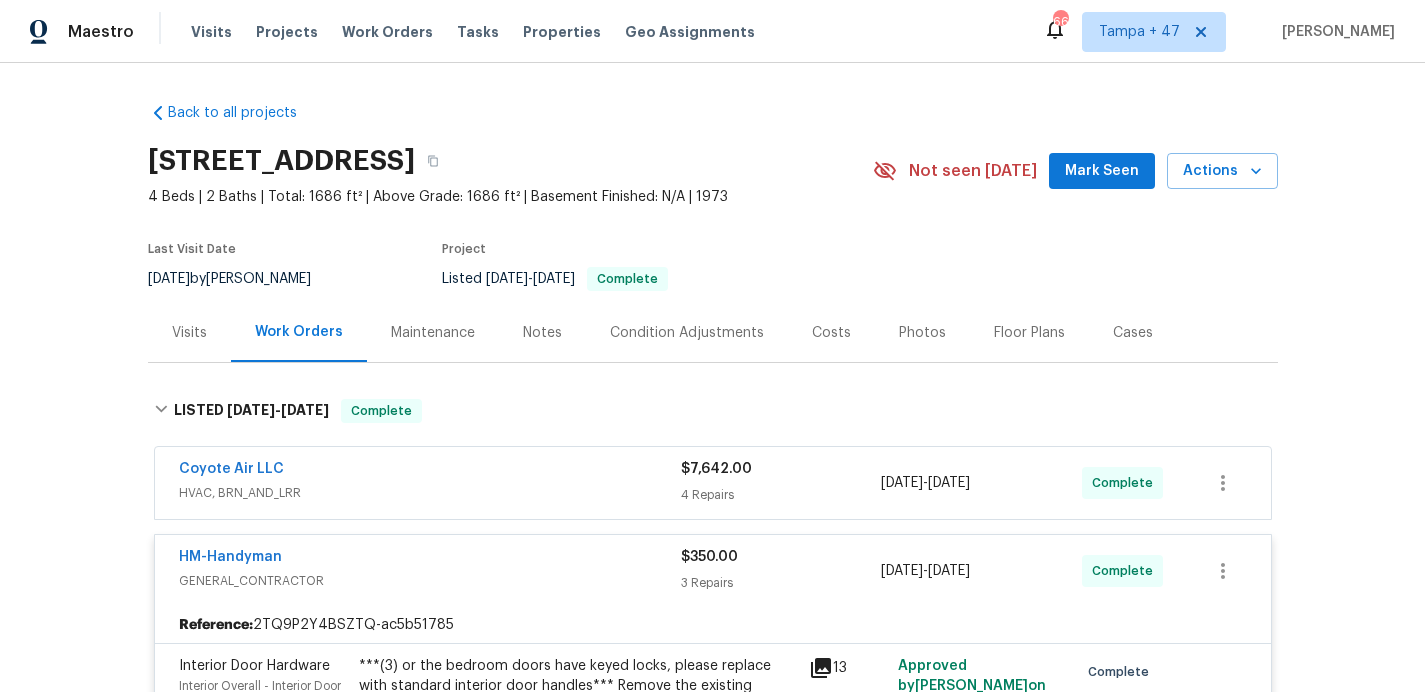 click on "HVAC, BRN_AND_LRR" at bounding box center [430, 493] 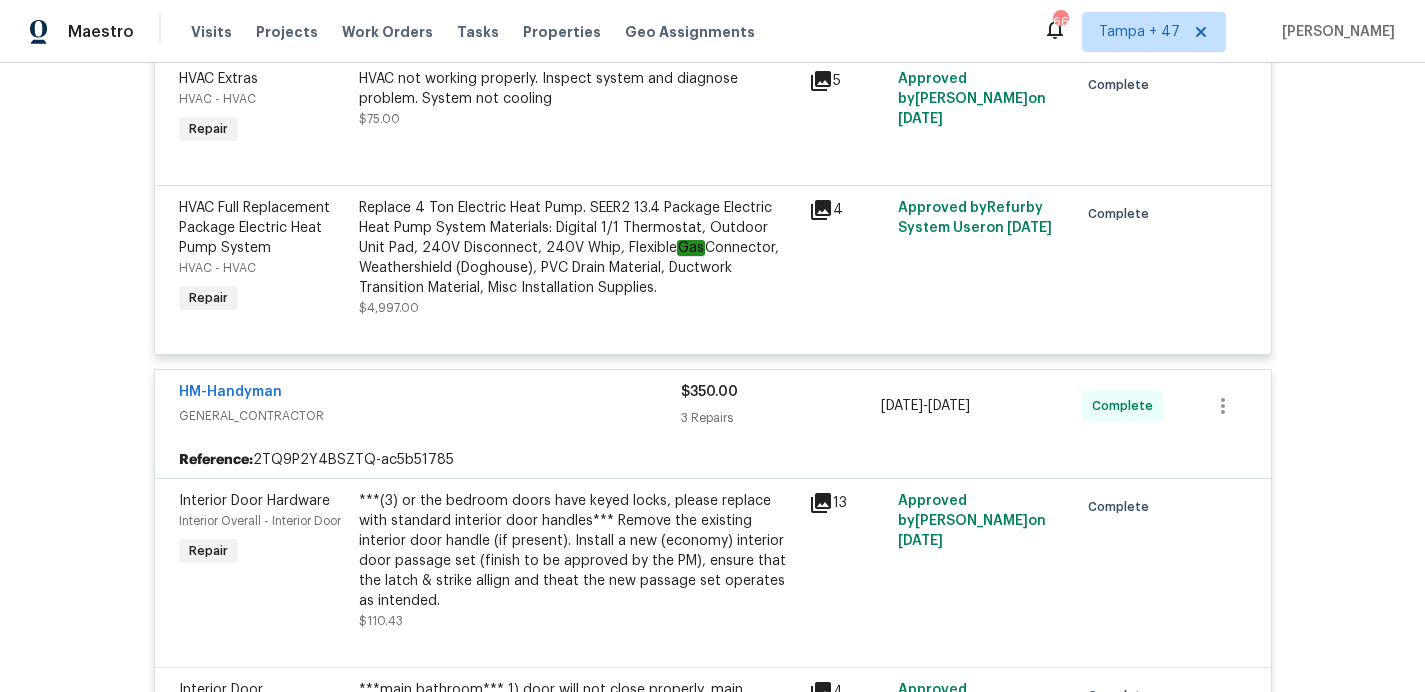 scroll, scrollTop: 770, scrollLeft: 0, axis: vertical 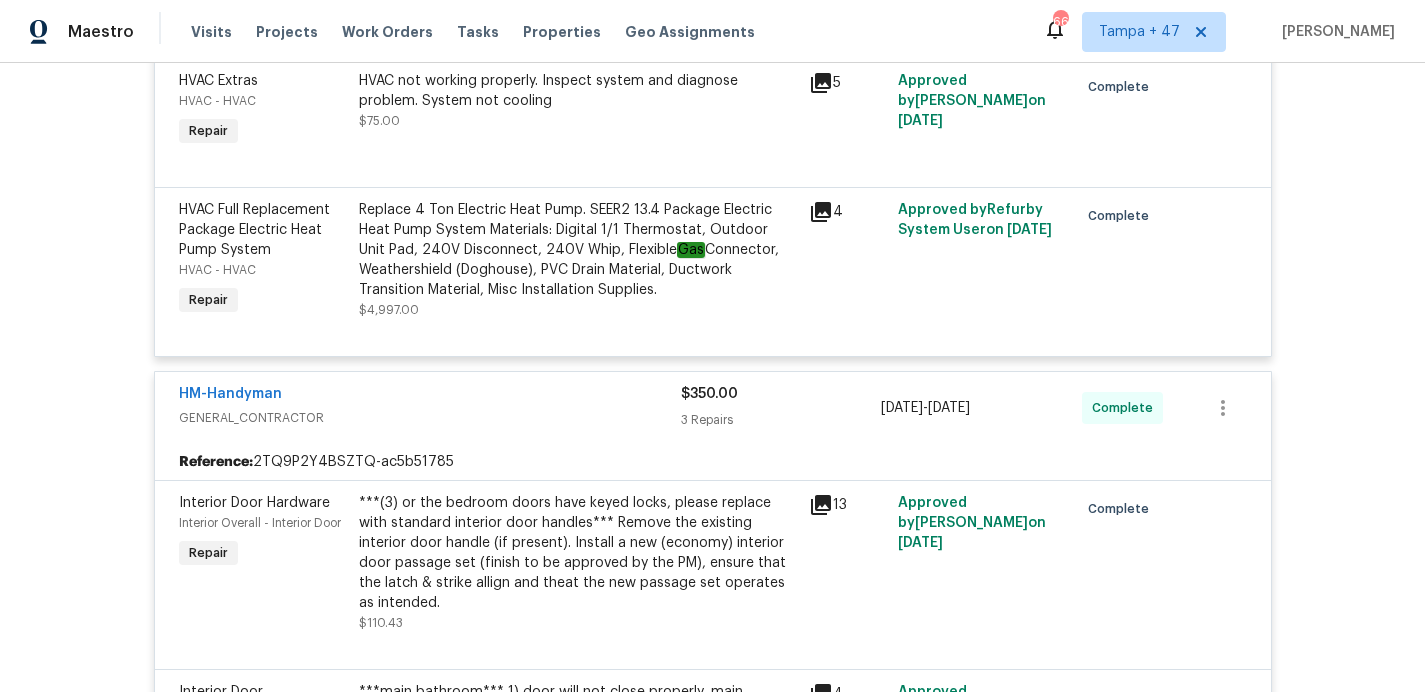 click on "Replace 4 Ton Electric Heat Pump. SEER2 13.4  Package Electric Heat Pump System Materials: Digital 1/1 Thermostat, Outdoor Unit Pad, 240V Disconnect, 240V Whip, Flexible  Gas  Connector, Weathershield (Doghouse), PVC Drain Material, Ductwork Transition Material, Misc Installation Supplies." at bounding box center [578, 250] 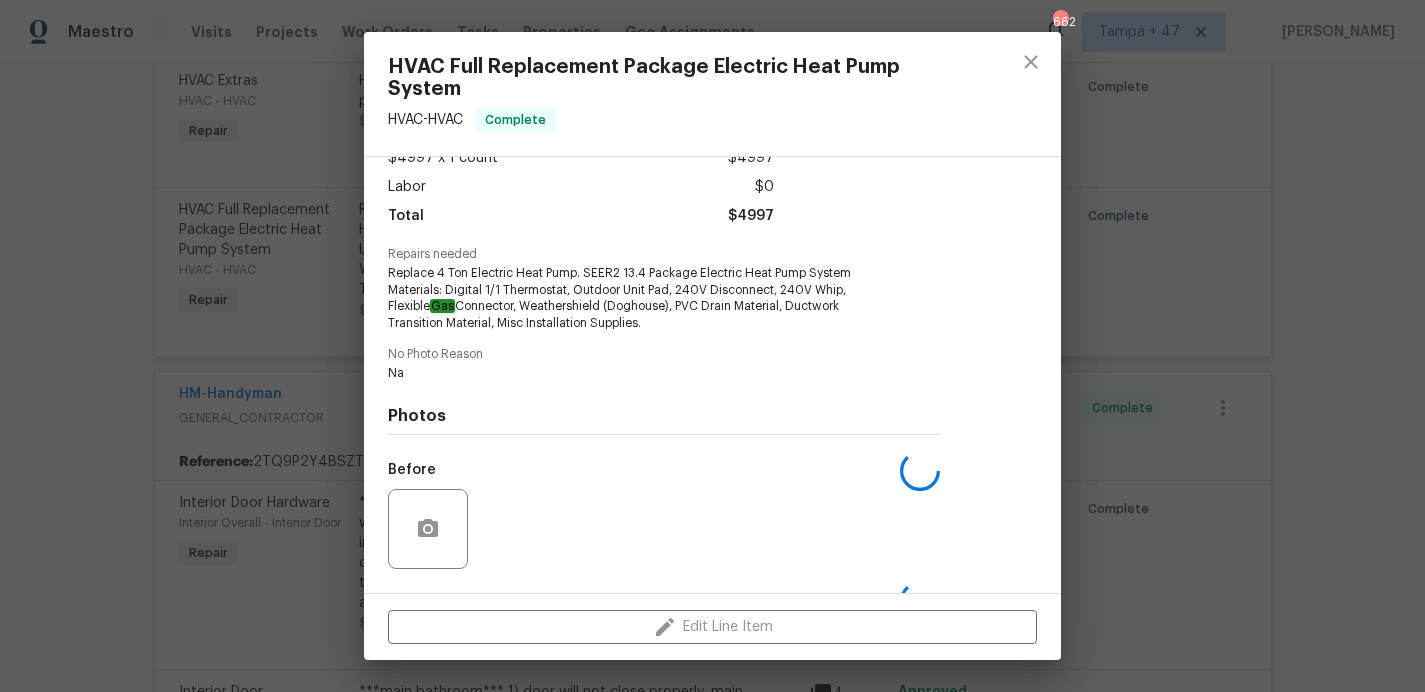 scroll, scrollTop: 250, scrollLeft: 0, axis: vertical 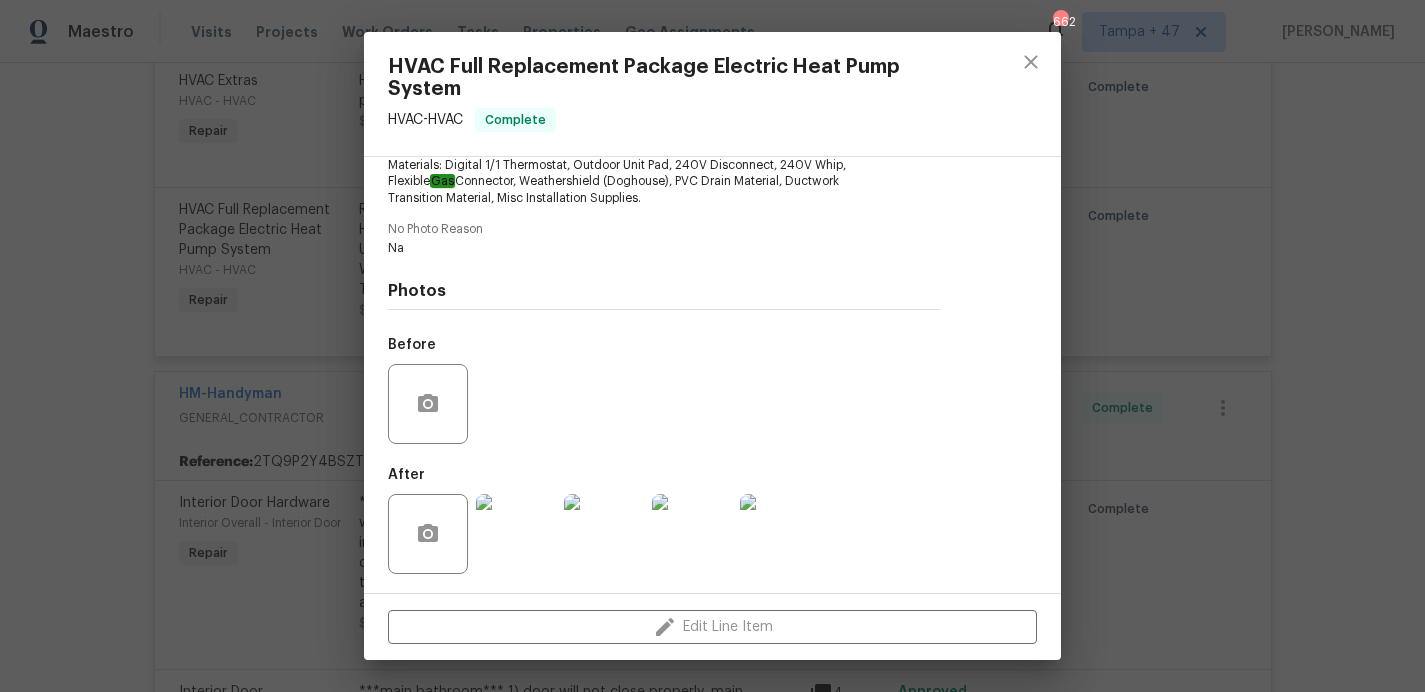 click on "HVAC Full Replacement Package Electric Heat Pump System HVAC  -  HVAC Complete Vendor Coyote Air LLC Account Category Repairs Cost $4997 x 1 count $4997 Labor $0 Total $4997 Repairs needed Replace 4 Ton Electric Heat Pump. SEER2 13.4  Package Electric Heat Pump System Materials: Digital 1/1 Thermostat, Outdoor Unit Pad, 240V Disconnect, 240V Whip, Flexible  Gas  Connector, Weathershield (Doghouse), PVC Drain Material, Ductwork Transition Material, Misc Installation Supplies. No Photo Reason Na Photos Before After  Edit Line Item" at bounding box center [712, 346] 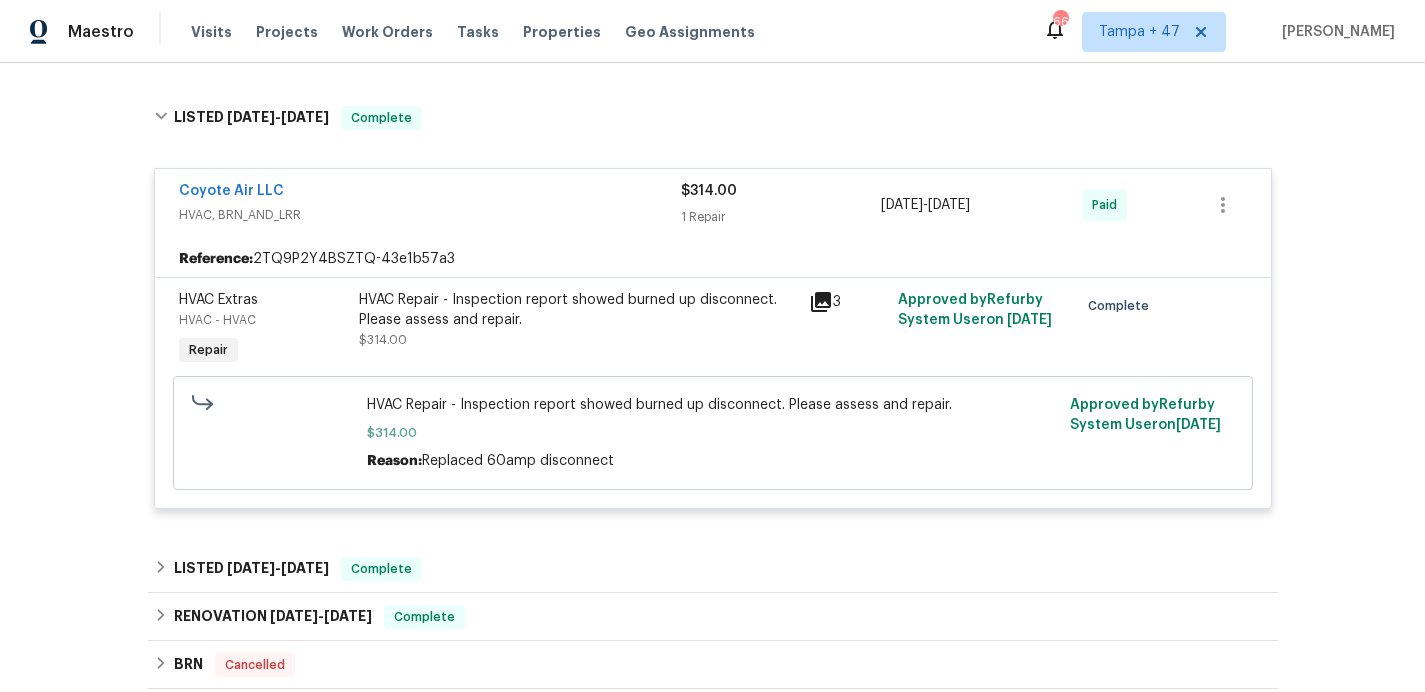 scroll, scrollTop: 2189, scrollLeft: 0, axis: vertical 